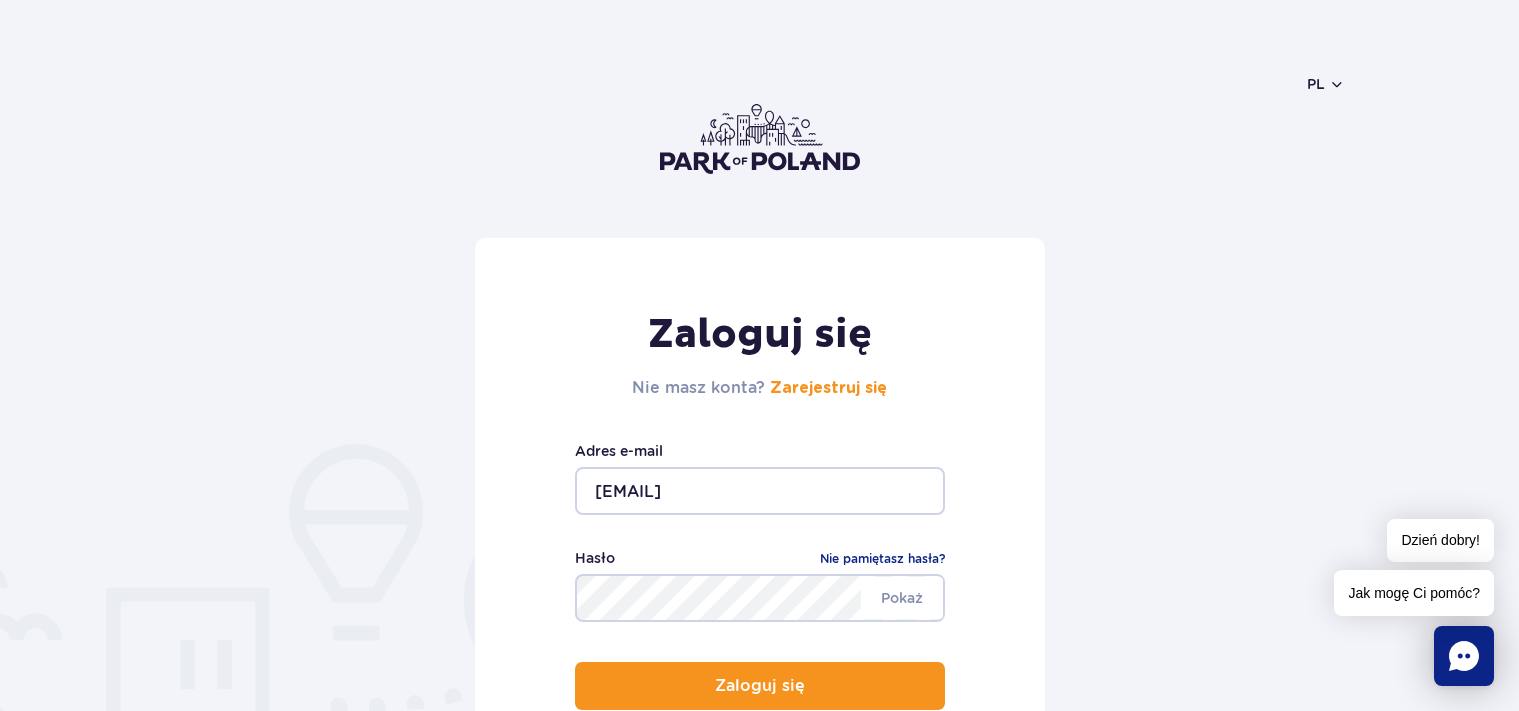 click on "Zaloguj się" at bounding box center [760, 686] 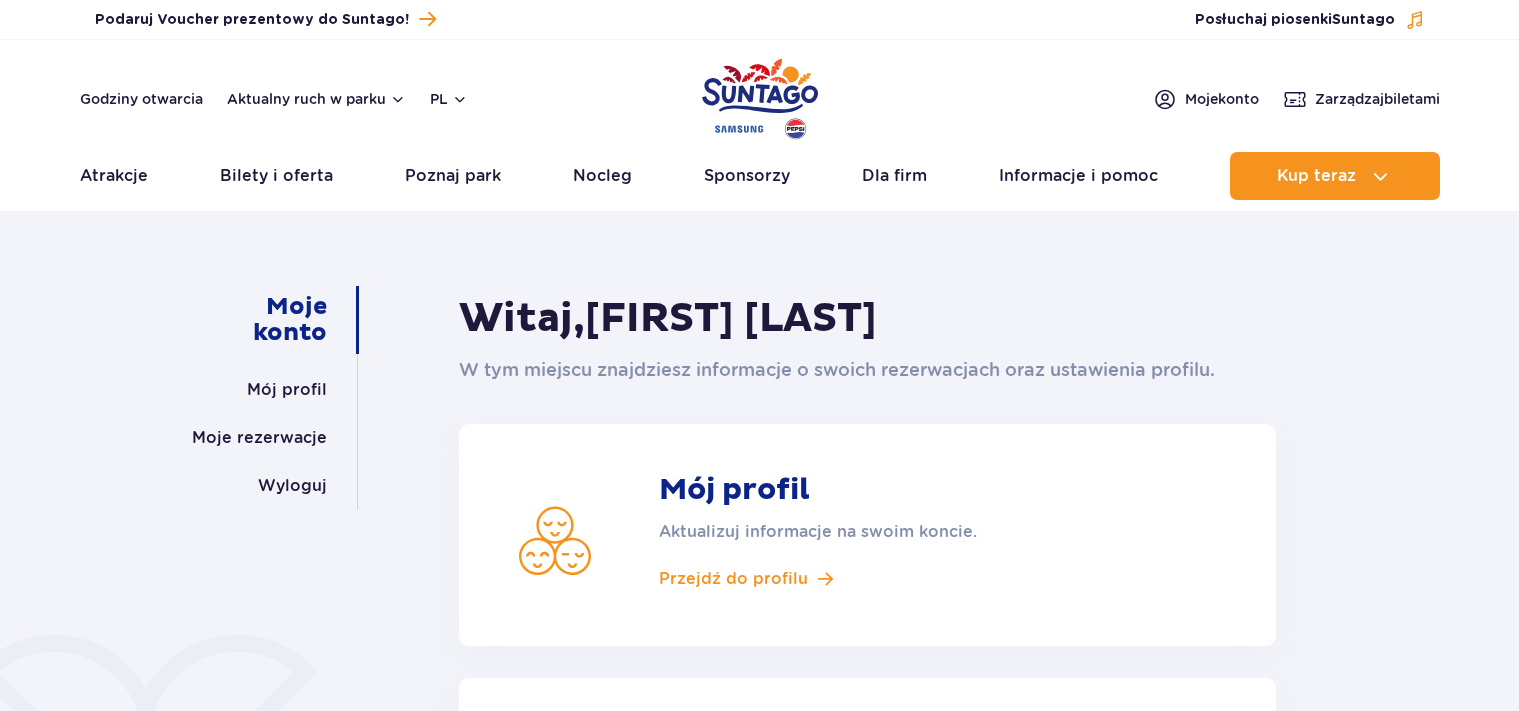 scroll, scrollTop: 0, scrollLeft: 0, axis: both 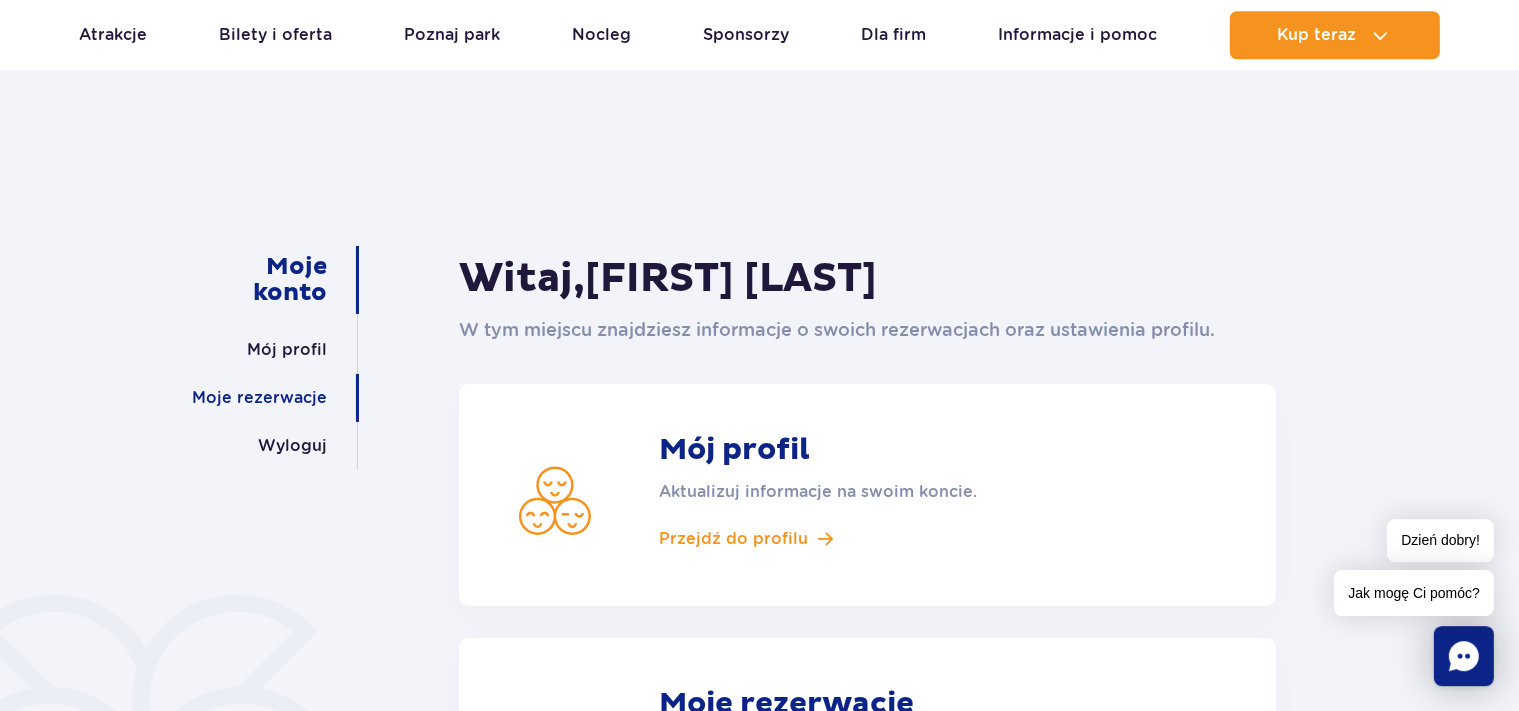 click on "Moje rezerwacje" at bounding box center [259, 398] 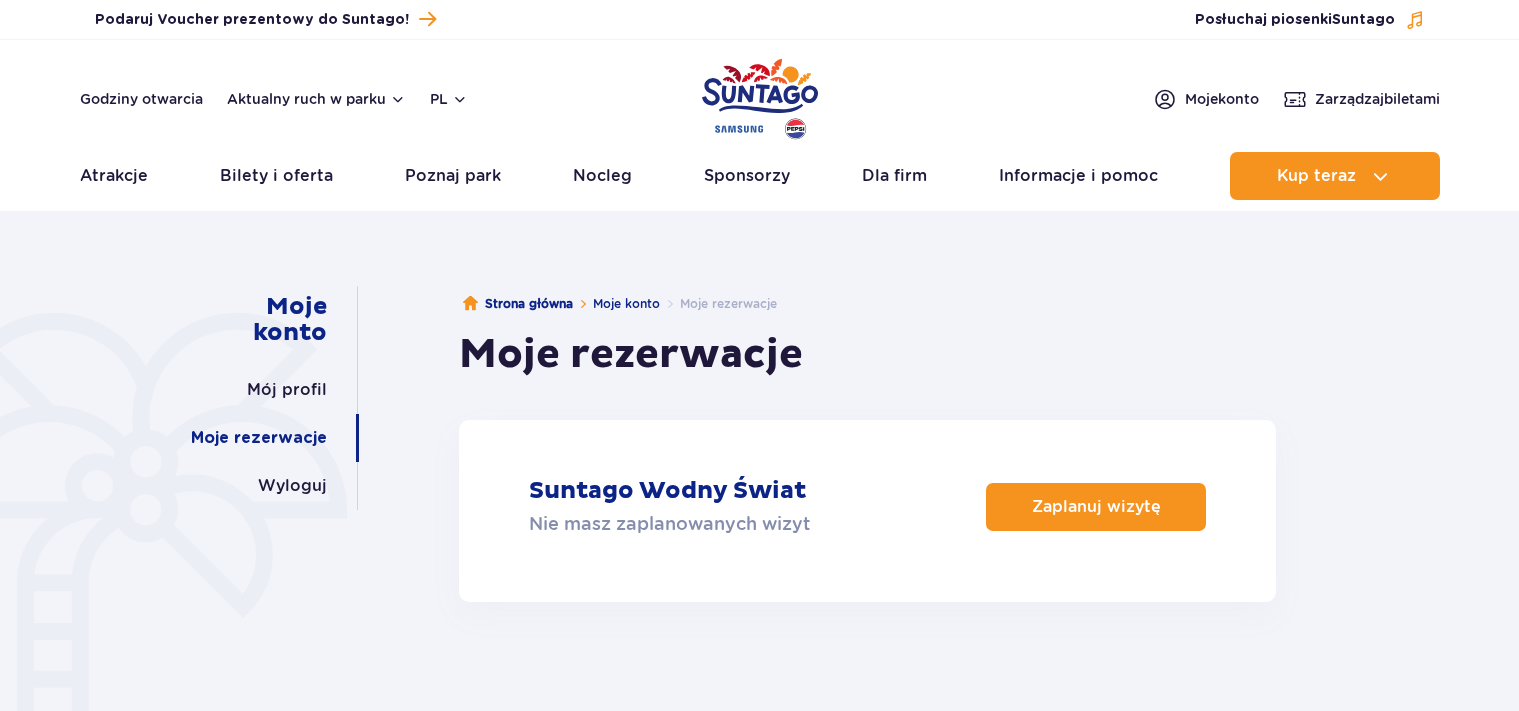 scroll, scrollTop: 0, scrollLeft: 0, axis: both 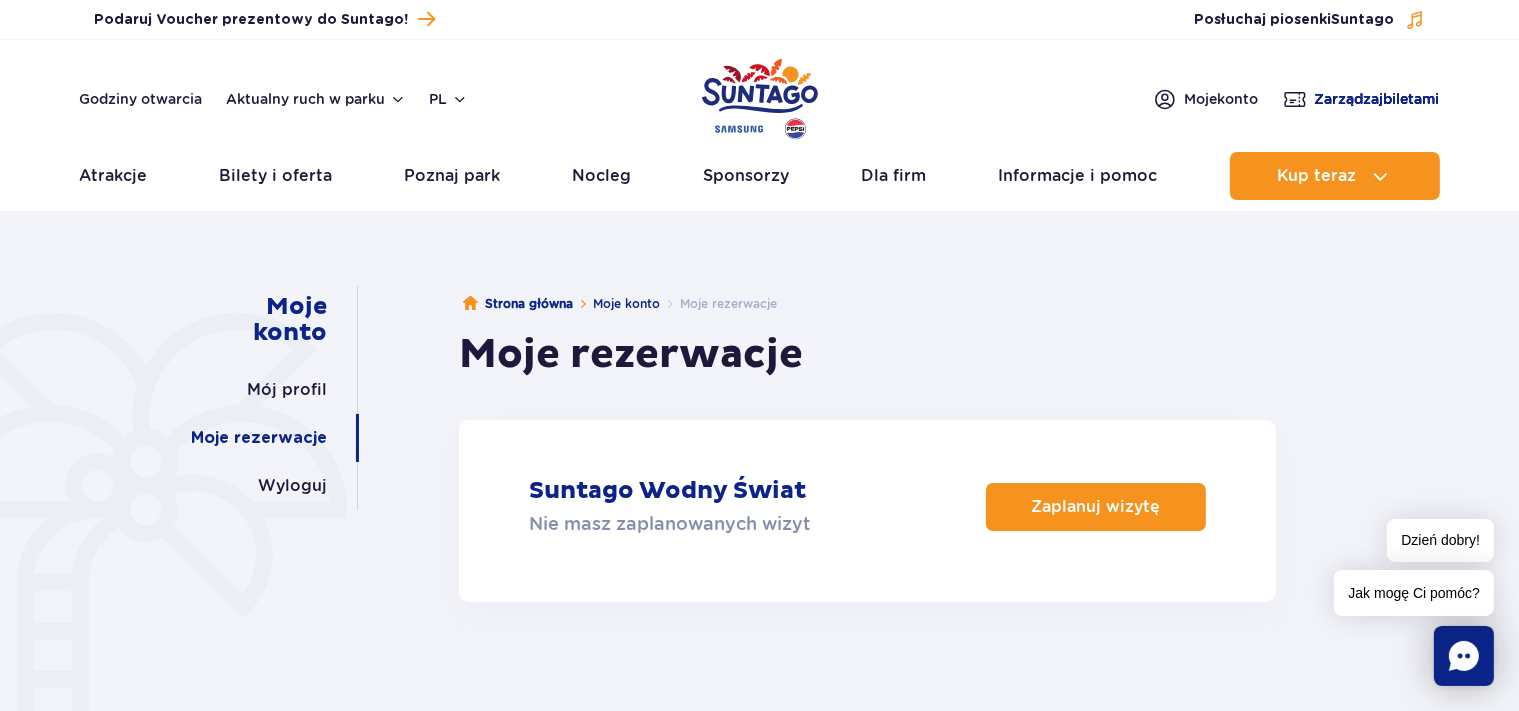 click on "Zarządzaj  biletami" at bounding box center (1377, 99) 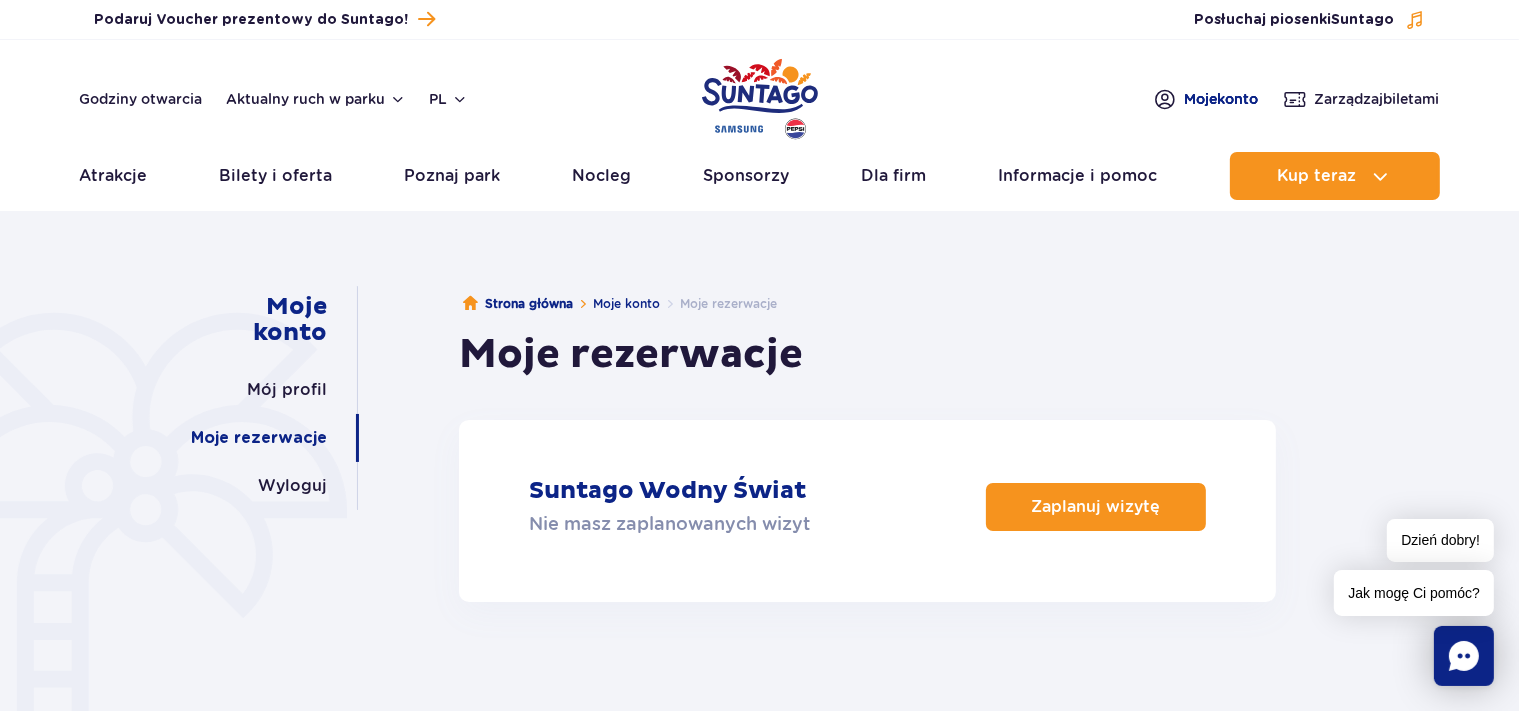 click on "Moje  konto" at bounding box center [1222, 99] 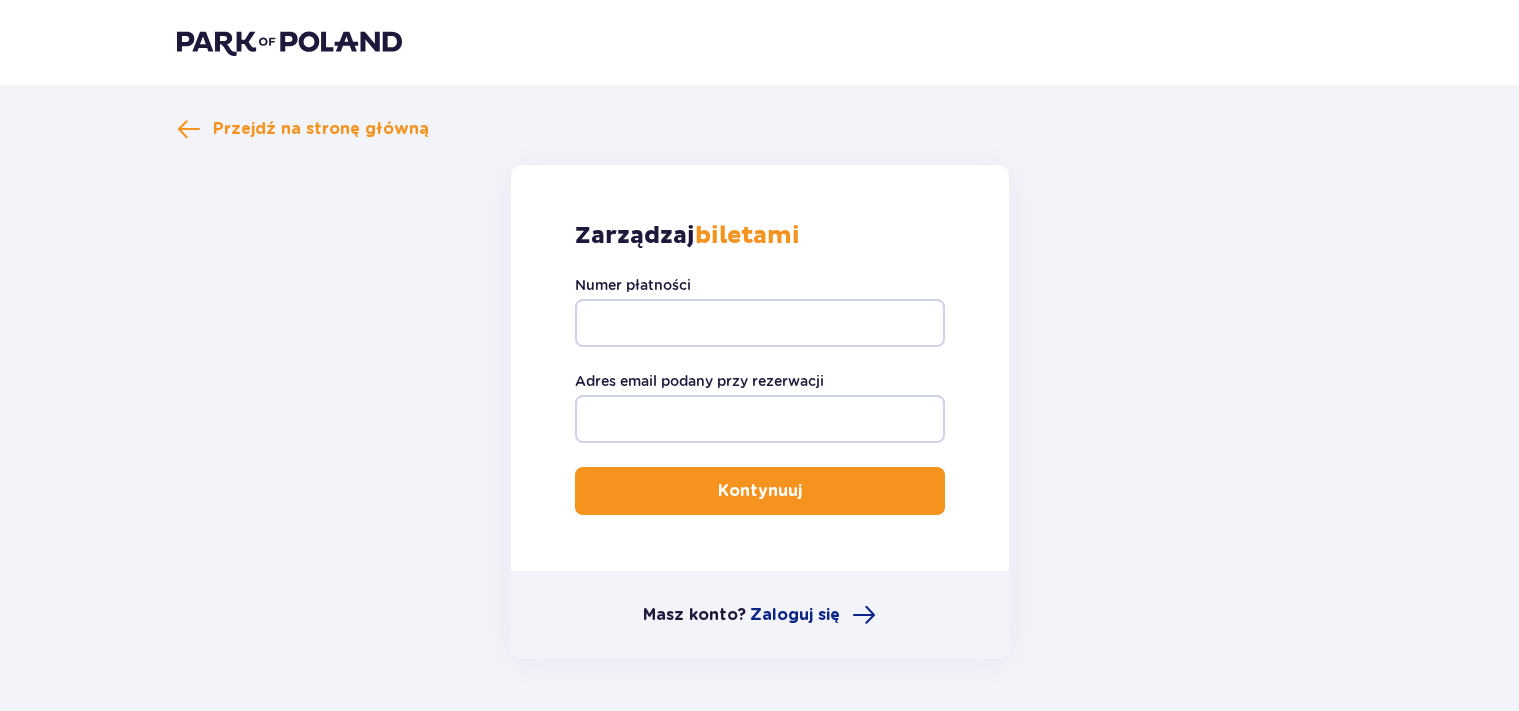 scroll, scrollTop: 0, scrollLeft: 0, axis: both 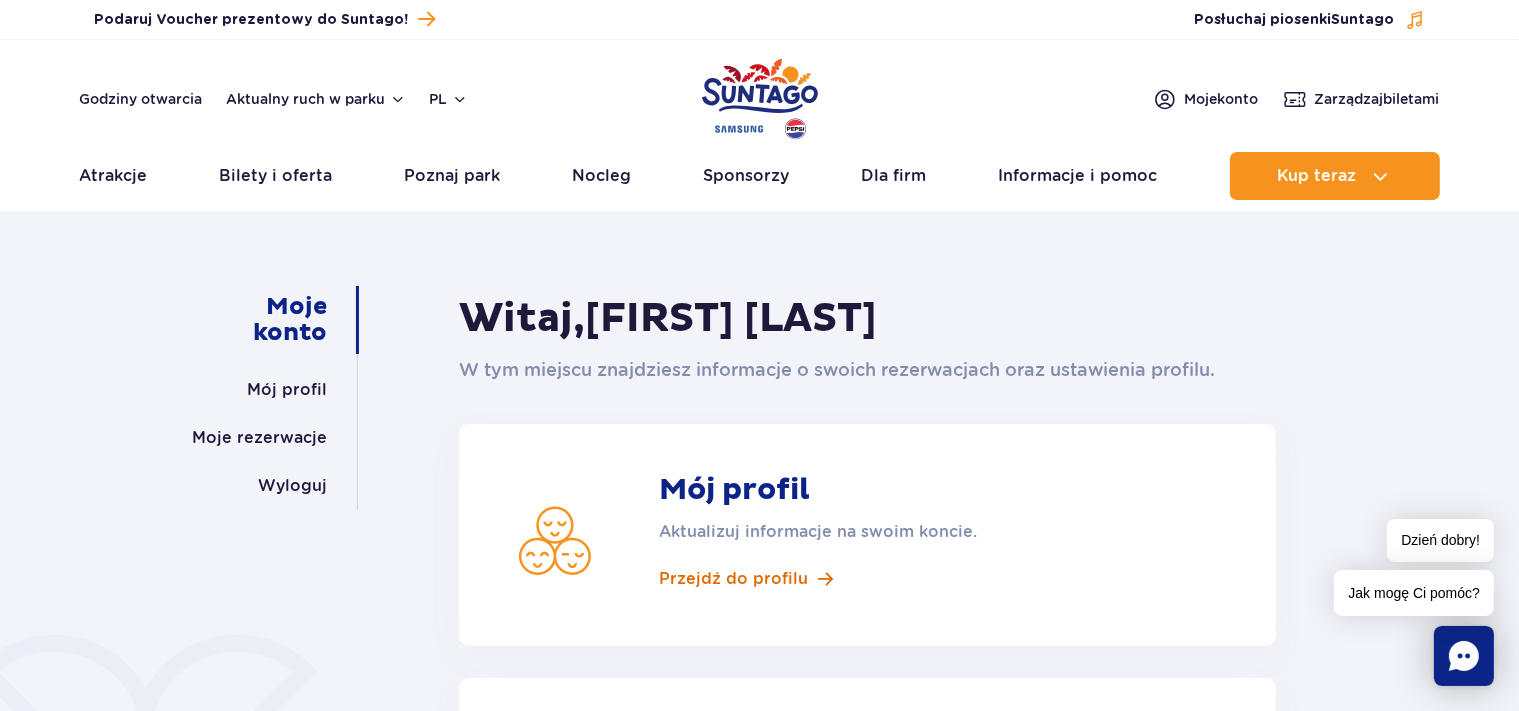 click on "Przejdź do profilu" at bounding box center [733, 579] 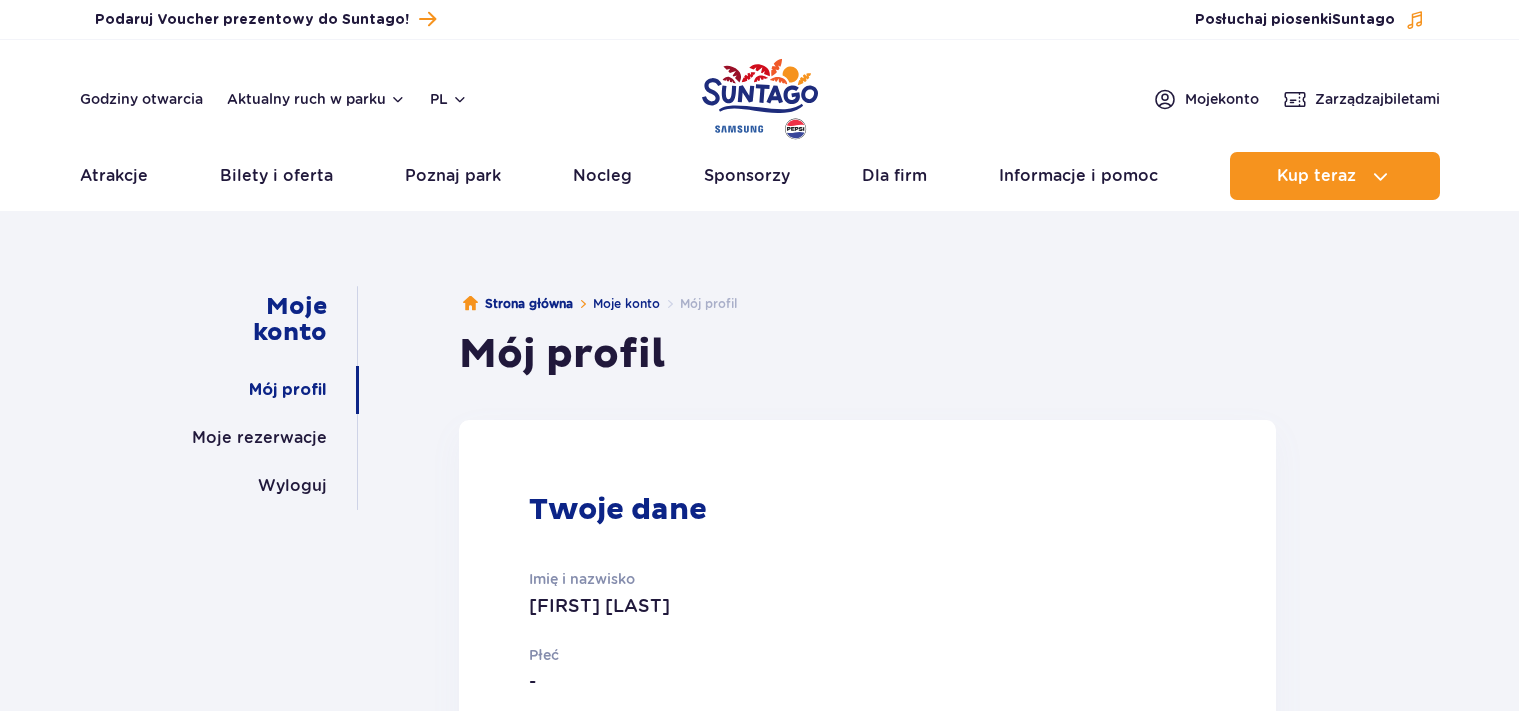 scroll, scrollTop: 0, scrollLeft: 0, axis: both 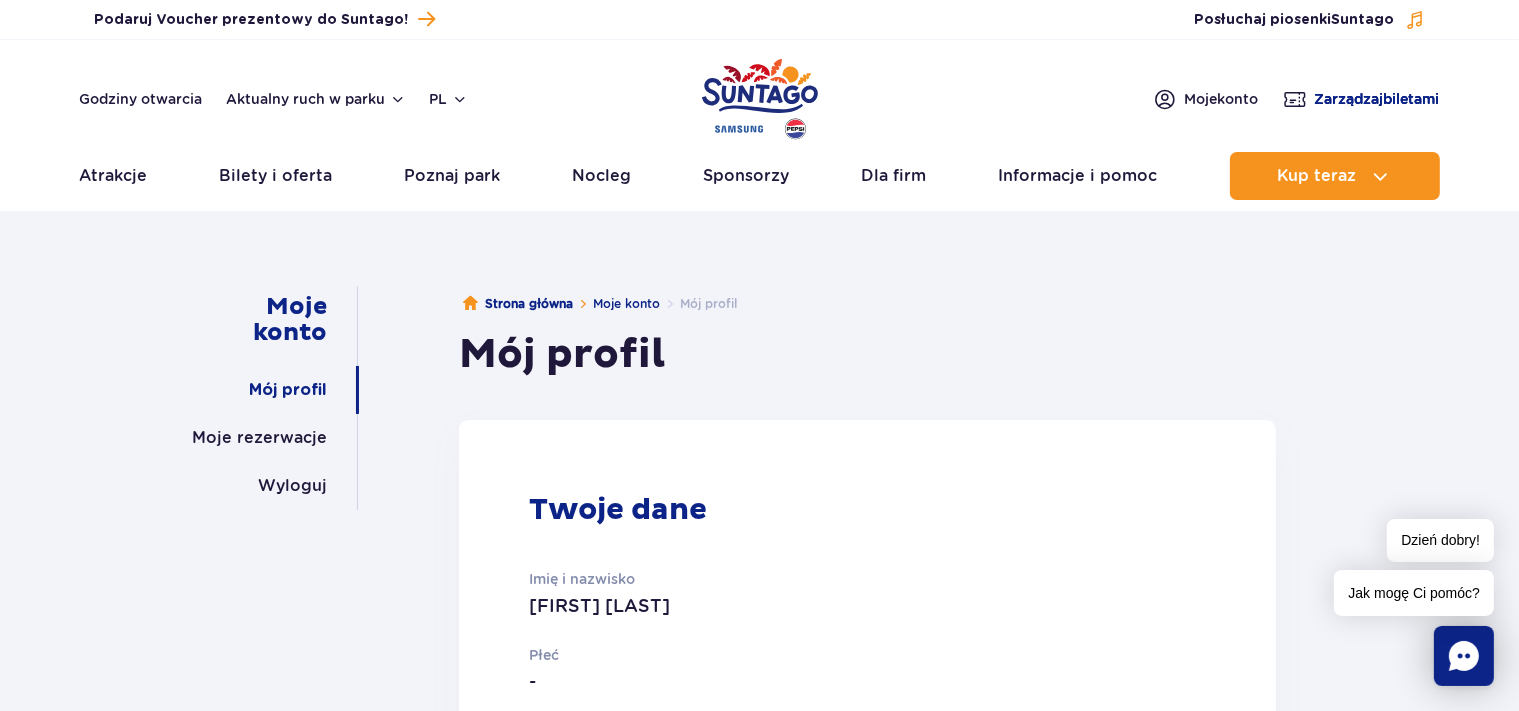 click on "Zarządzaj  biletami" at bounding box center (1377, 99) 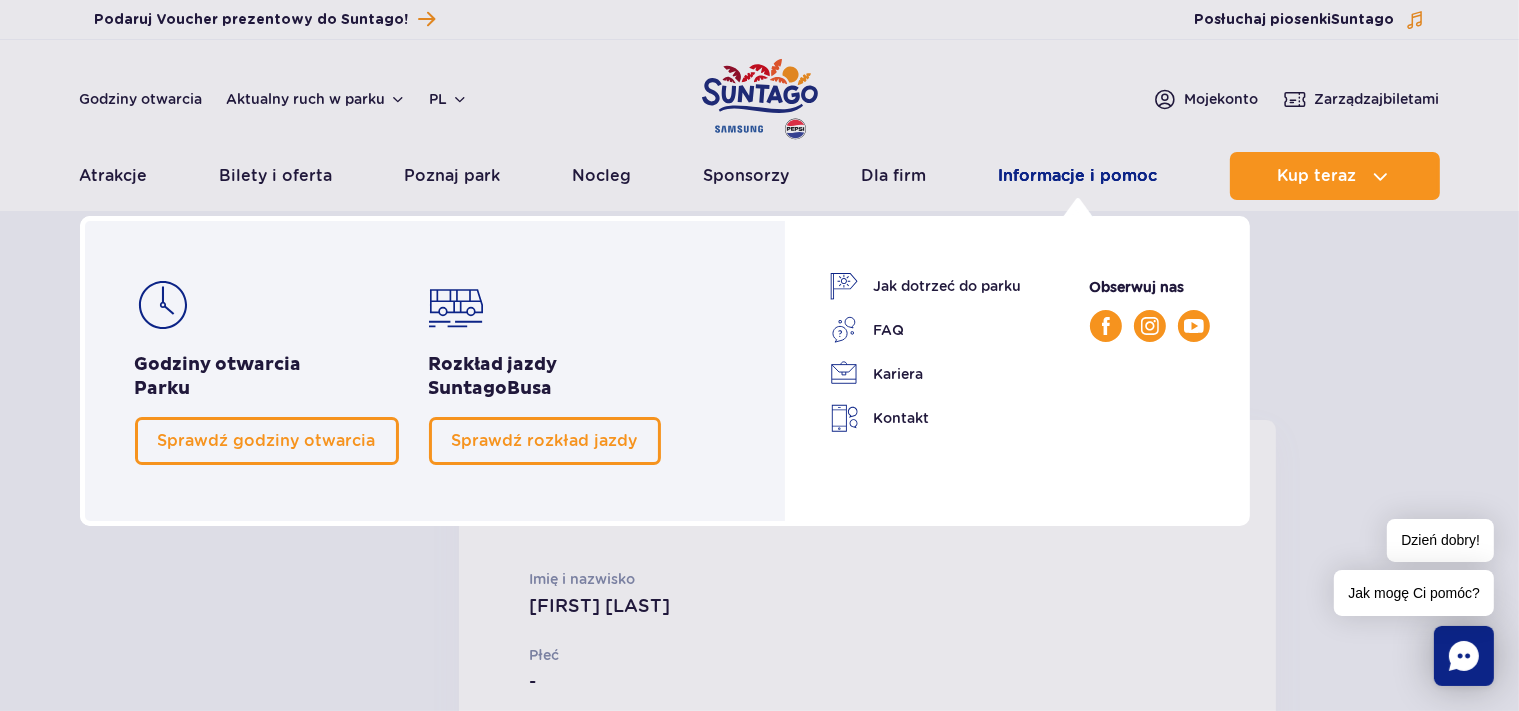 click on "Informacje i pomoc" at bounding box center (1078, 176) 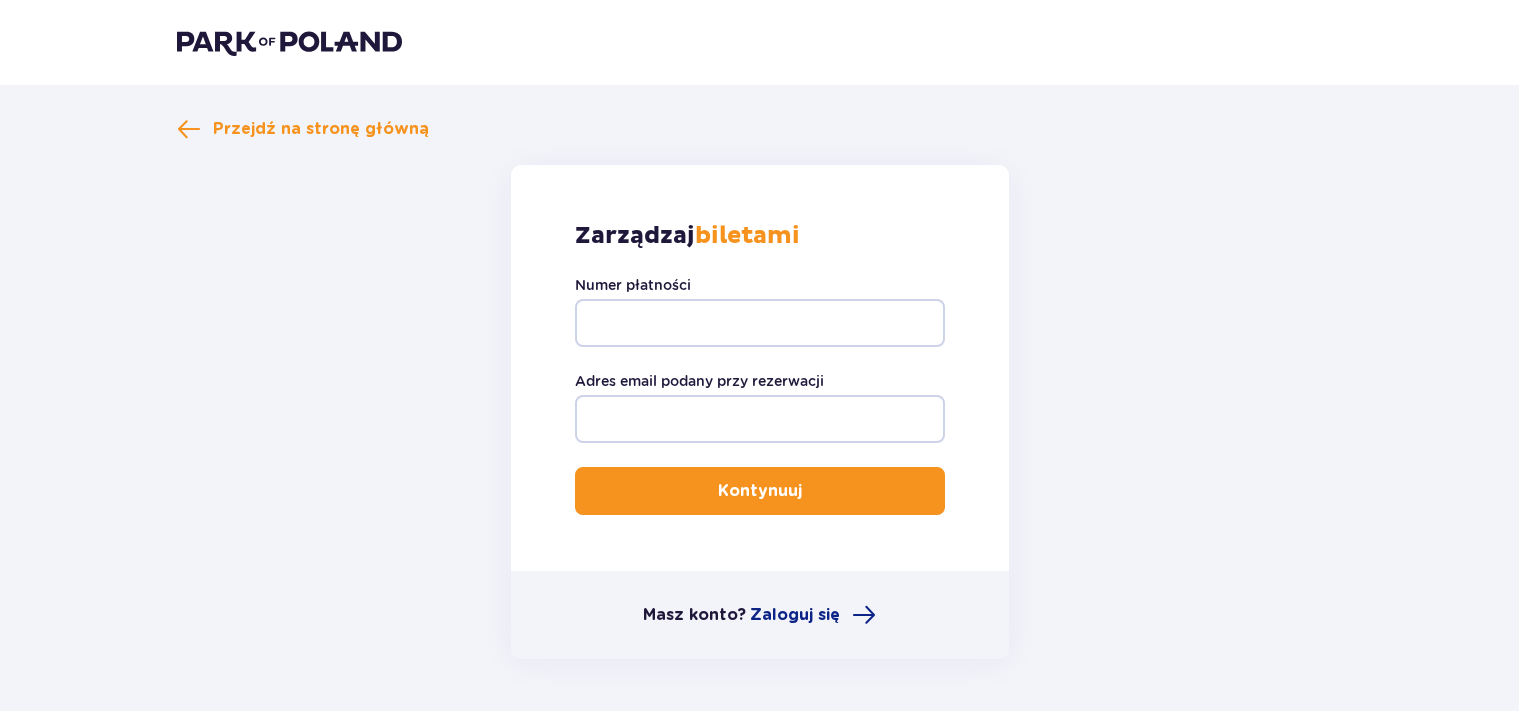 scroll, scrollTop: 0, scrollLeft: 0, axis: both 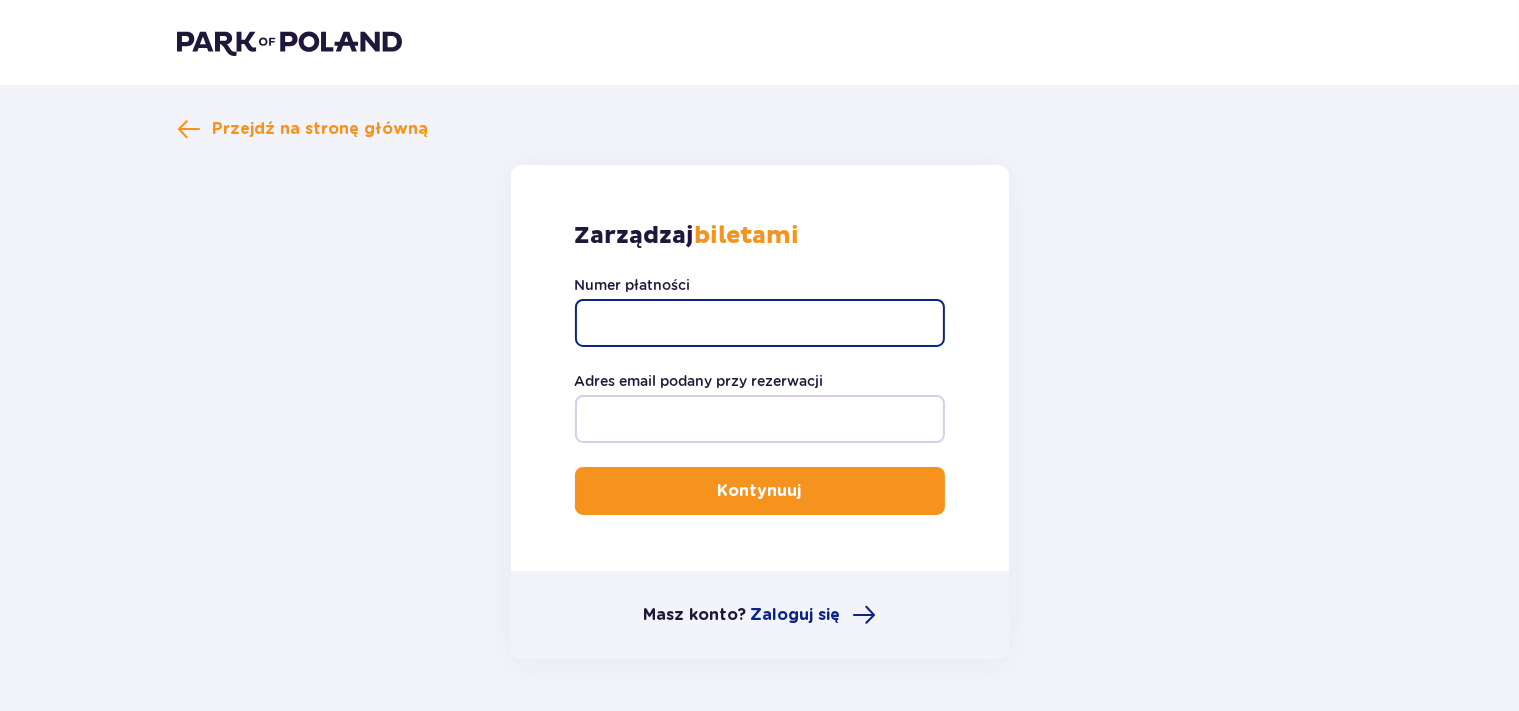 click on "Numer płatności" at bounding box center [760, 323] 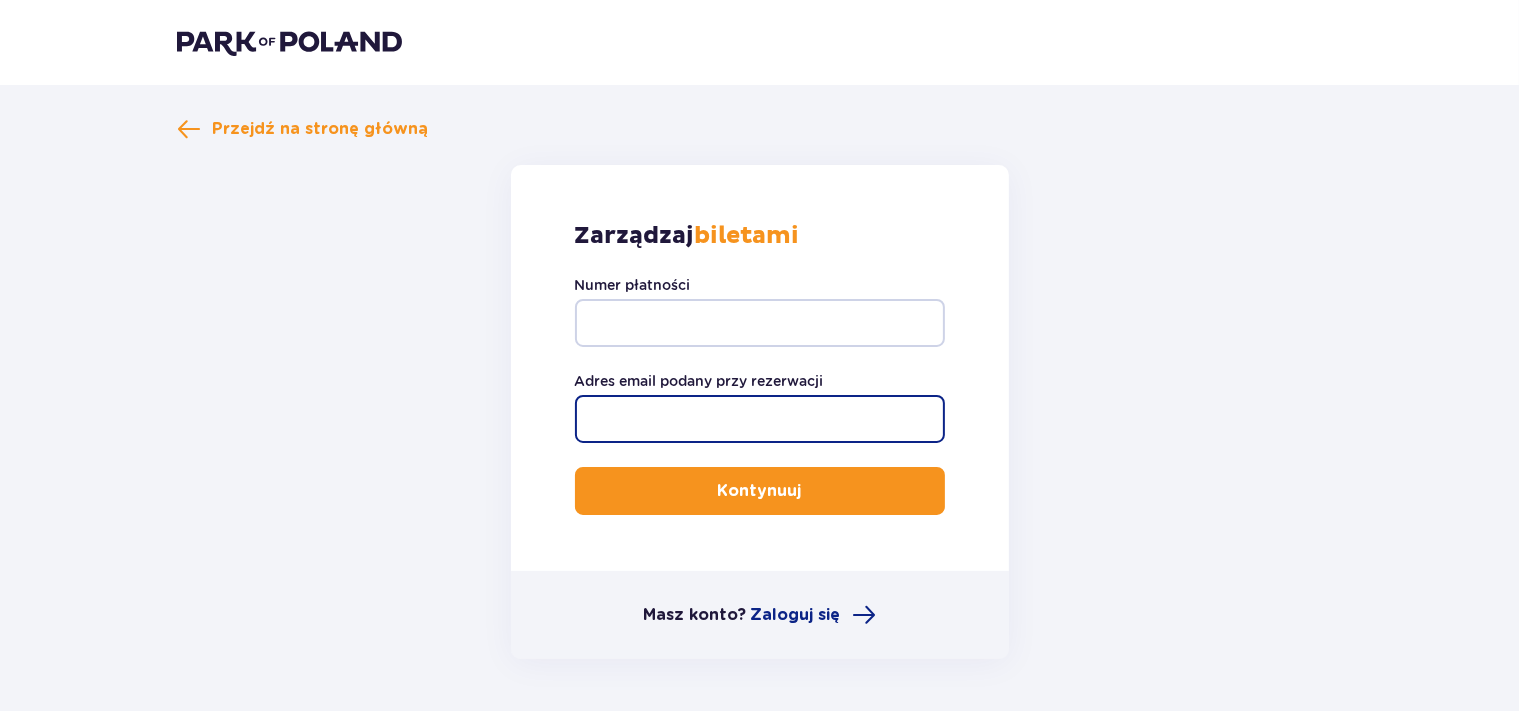 click on "Adres email podany przy rezerwacji" at bounding box center [760, 419] 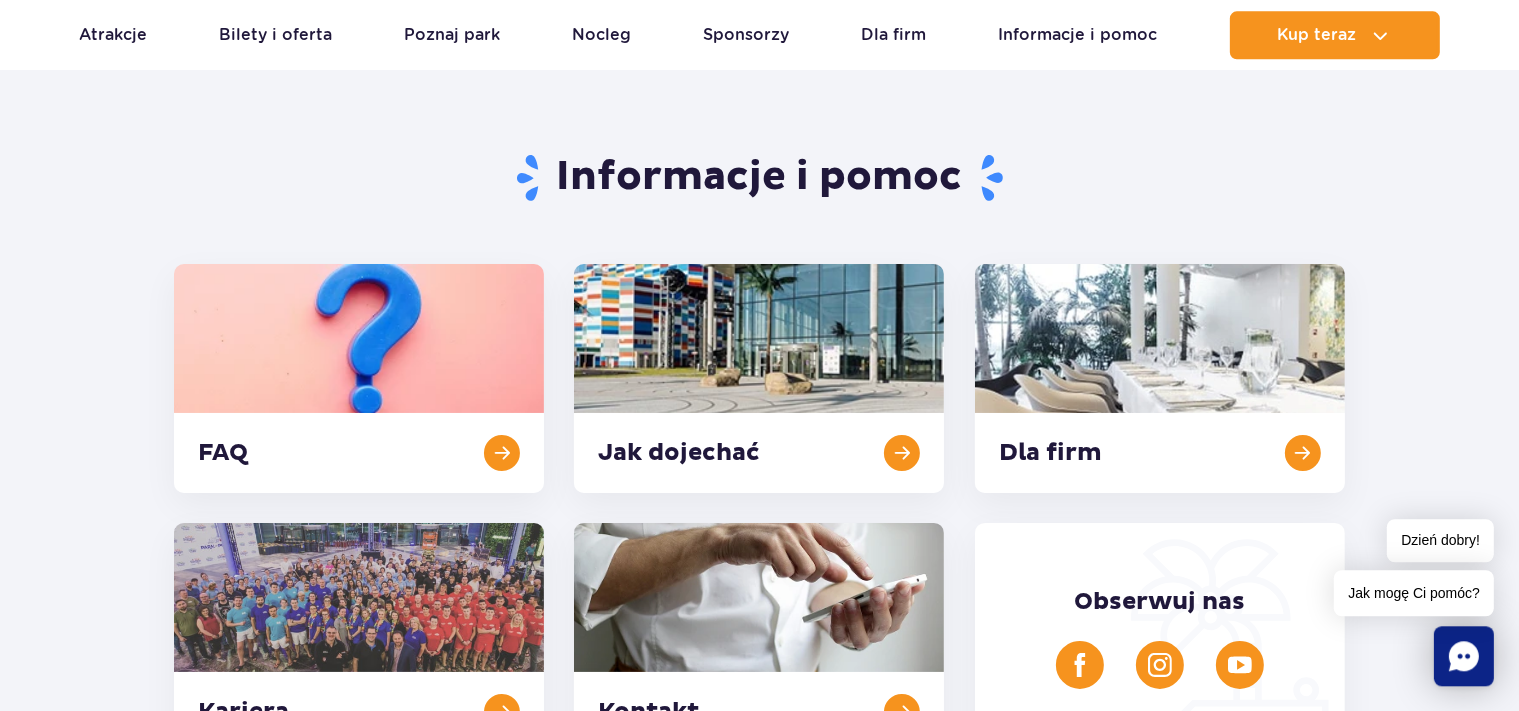 scroll, scrollTop: 112, scrollLeft: 0, axis: vertical 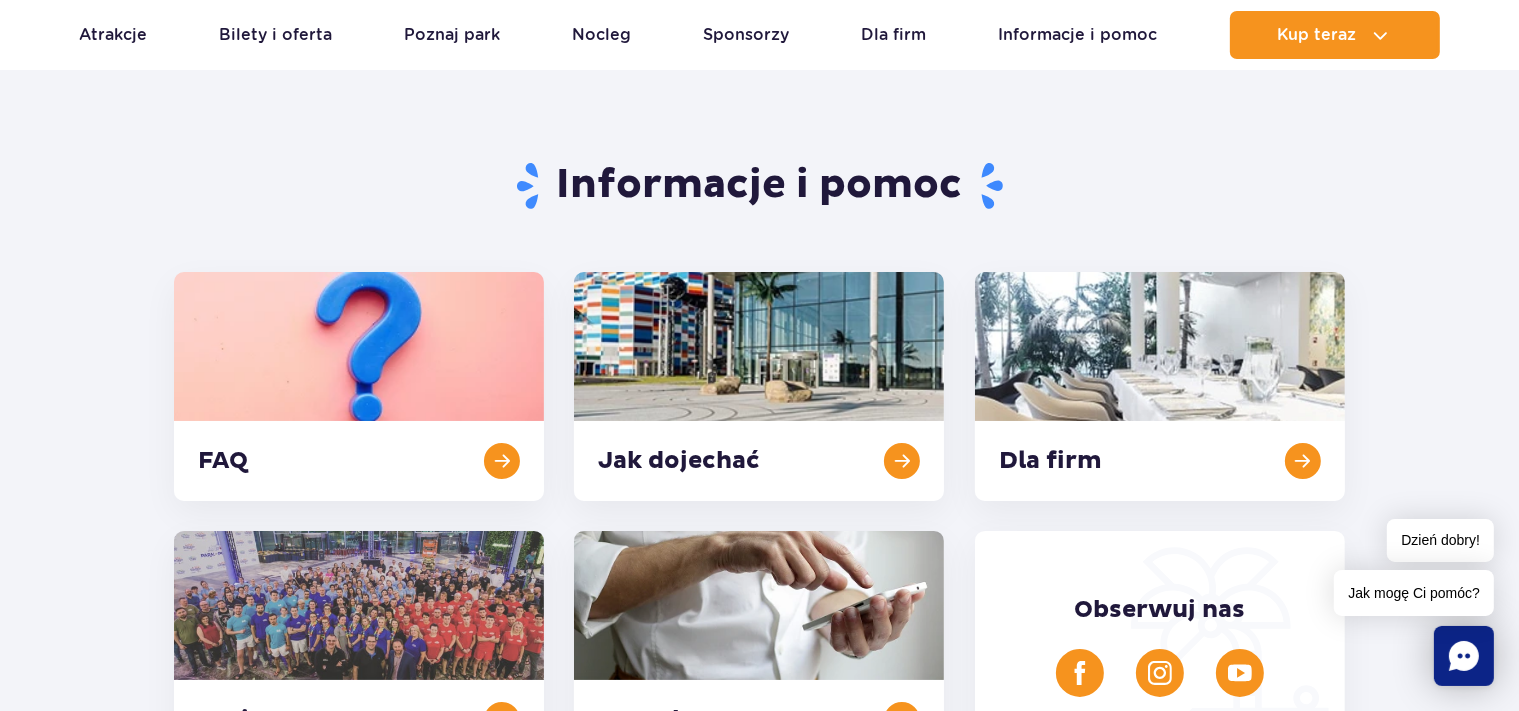 click 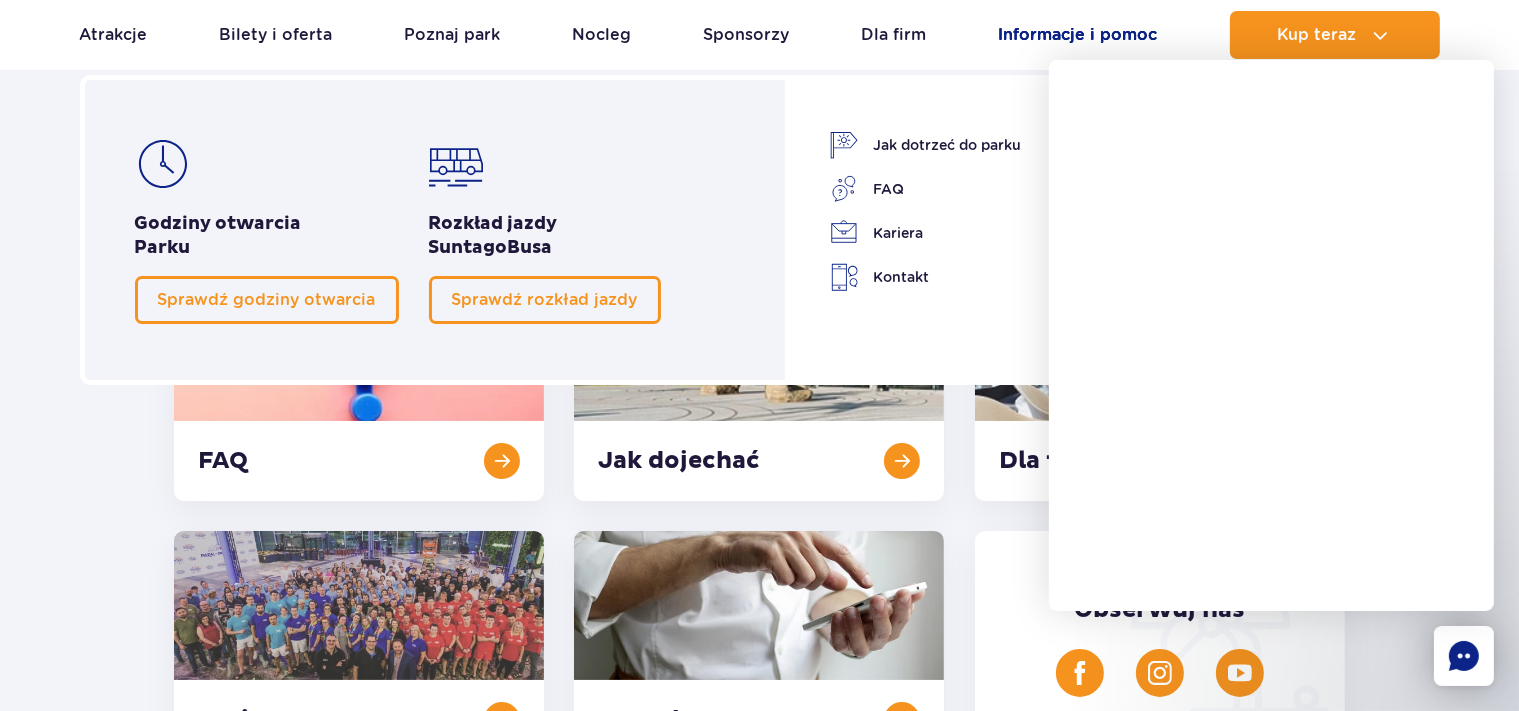click on "Informacje i pomoc" at bounding box center [1078, 35] 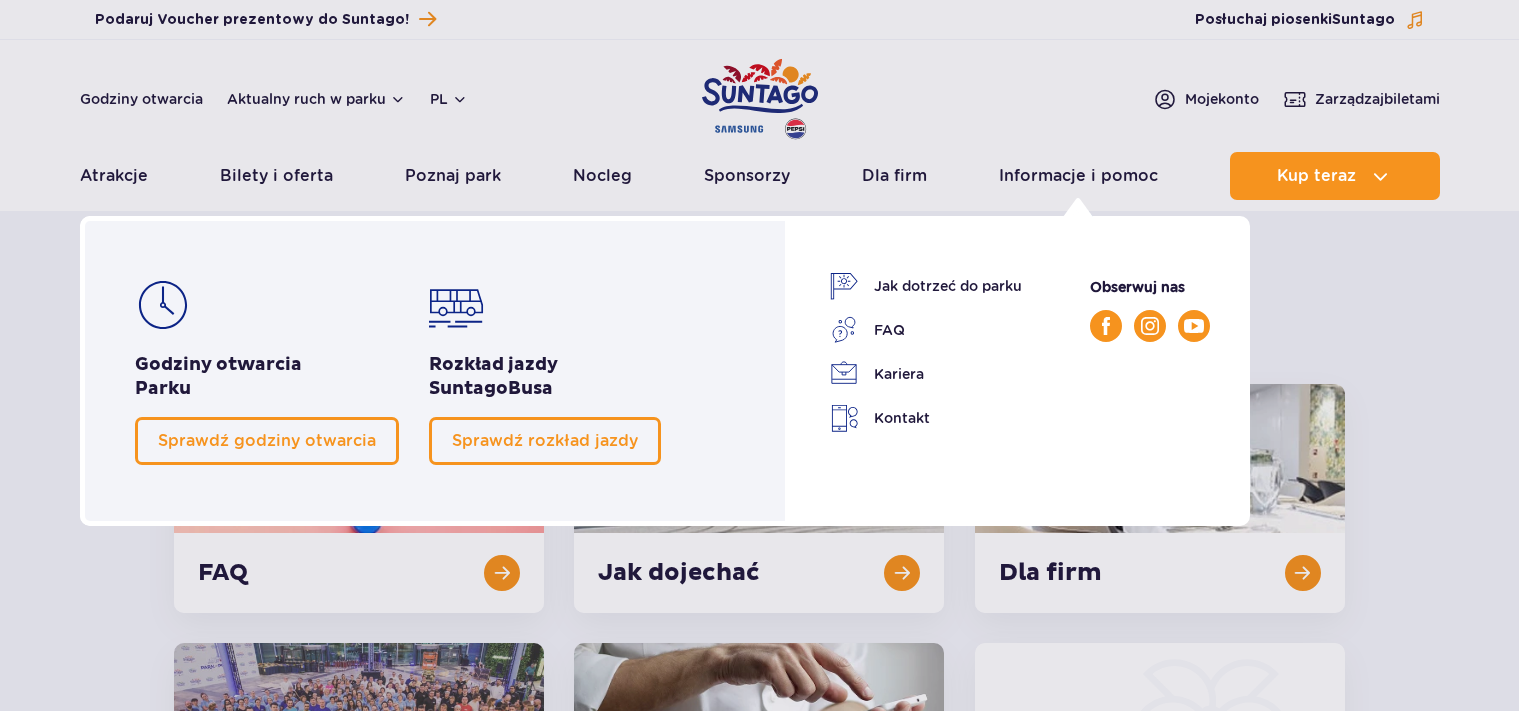 scroll, scrollTop: 0, scrollLeft: 0, axis: both 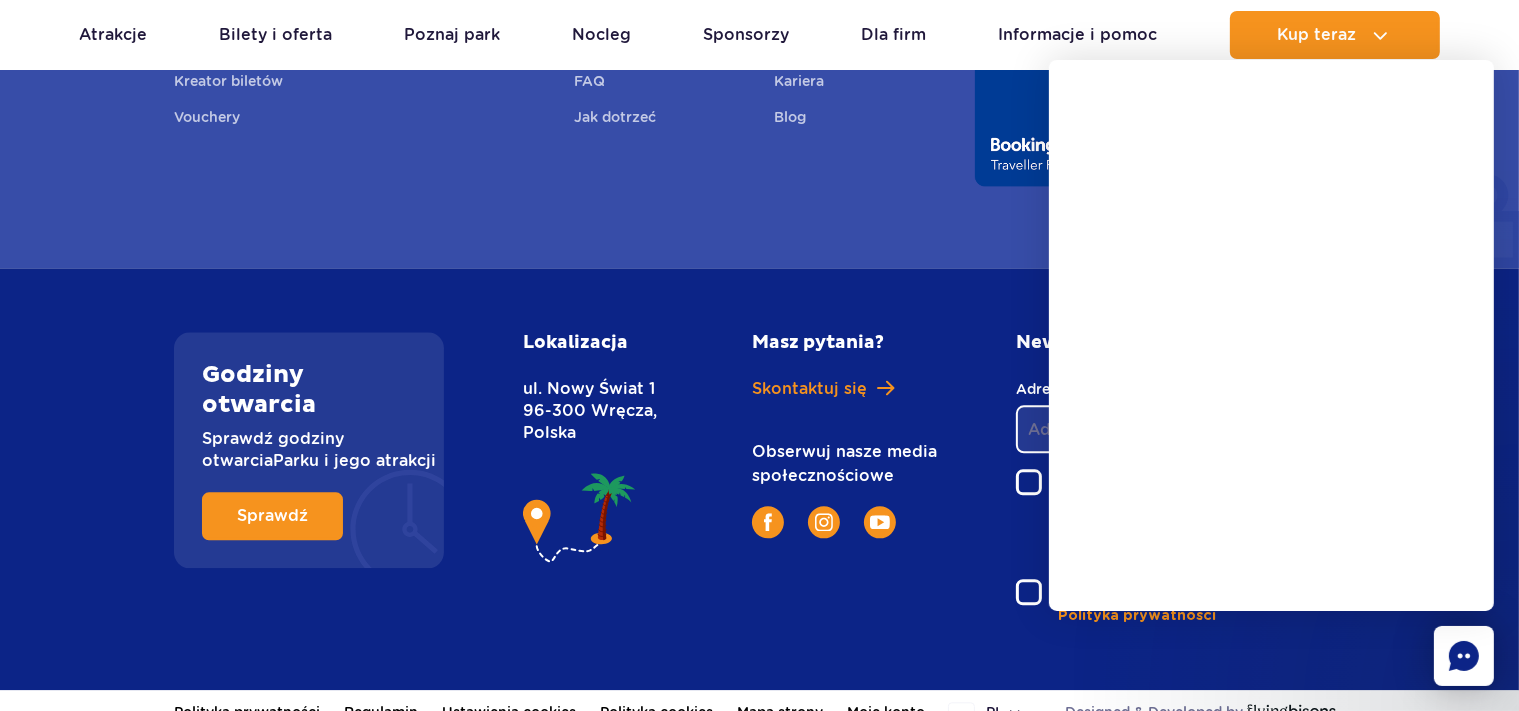 drag, startPoint x: 1535, startPoint y: 694, endPoint x: 1535, endPoint y: 750, distance: 56 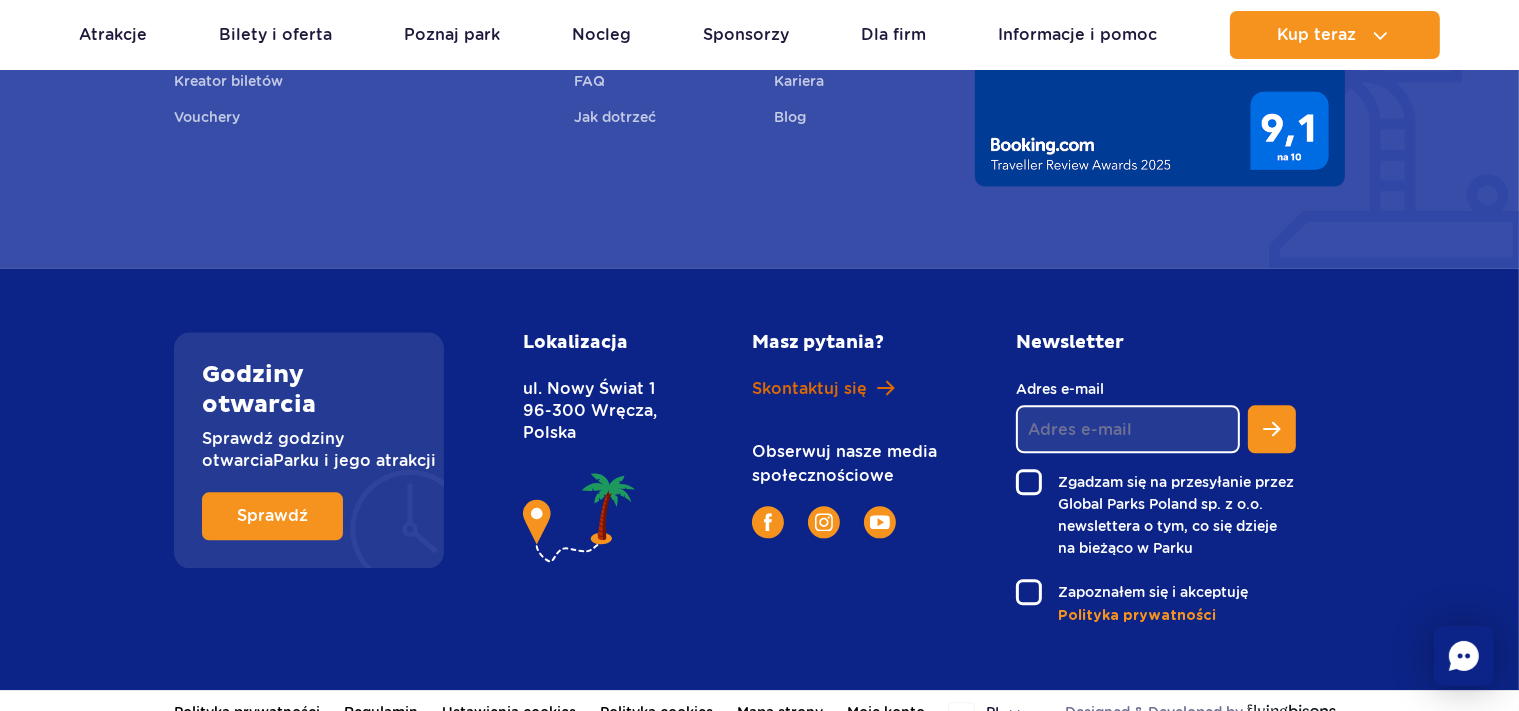click on "Skontaktuj się" at bounding box center (809, 389) 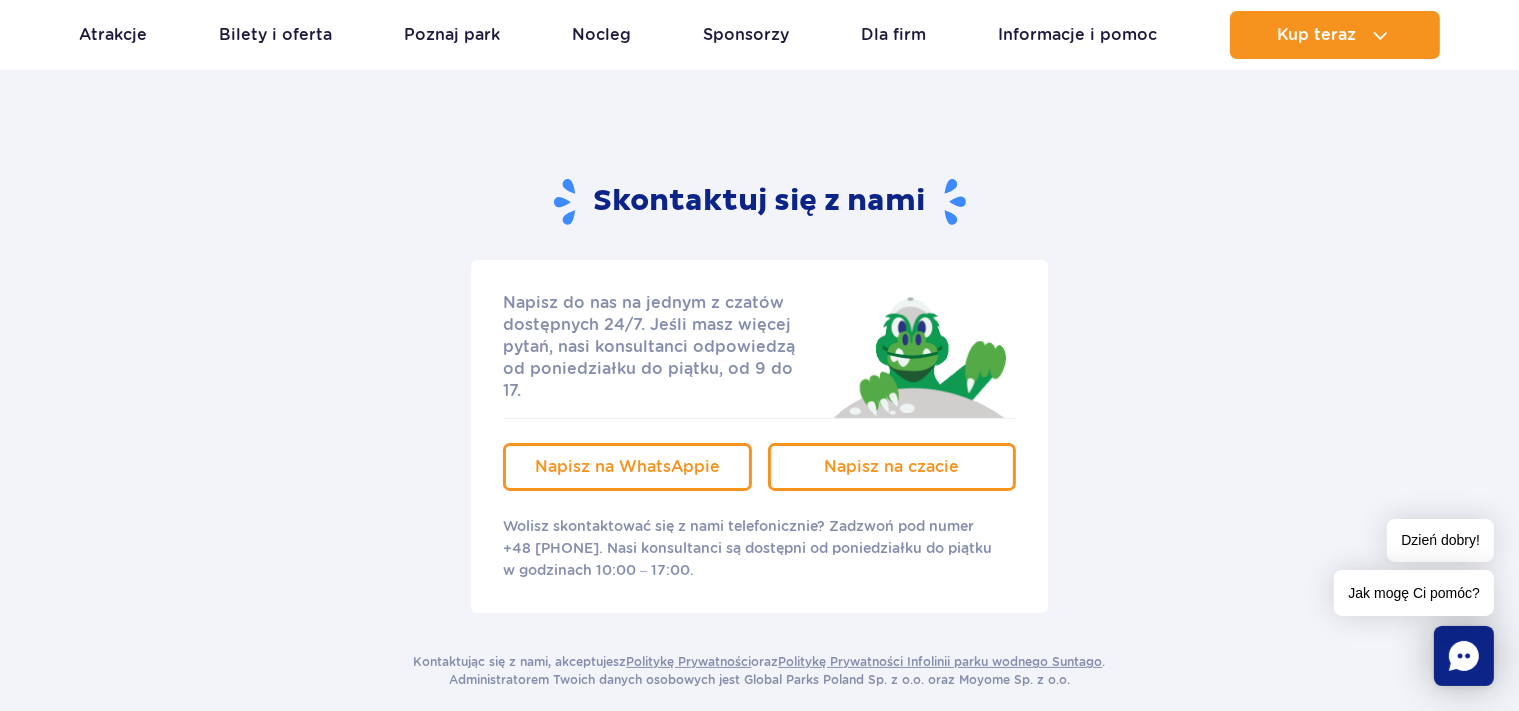 scroll, scrollTop: 264, scrollLeft: 0, axis: vertical 